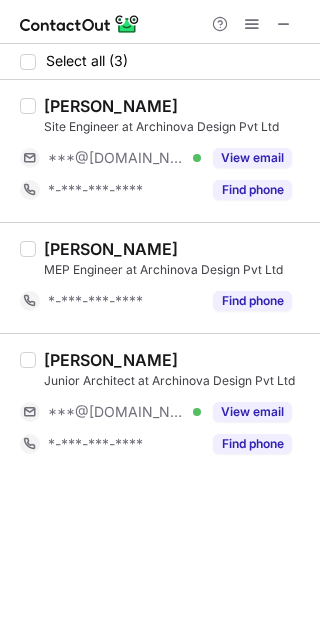 scroll, scrollTop: 0, scrollLeft: 0, axis: both 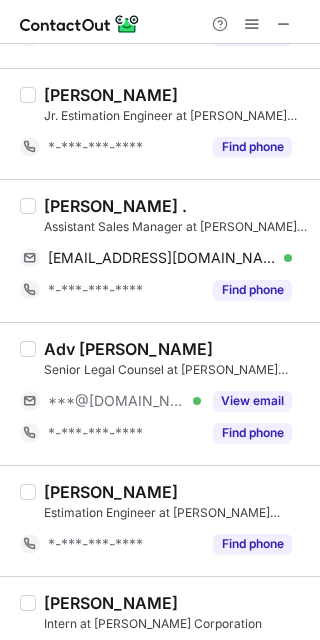 click on "***@[DOMAIN_NAME]" at bounding box center (117, 401) 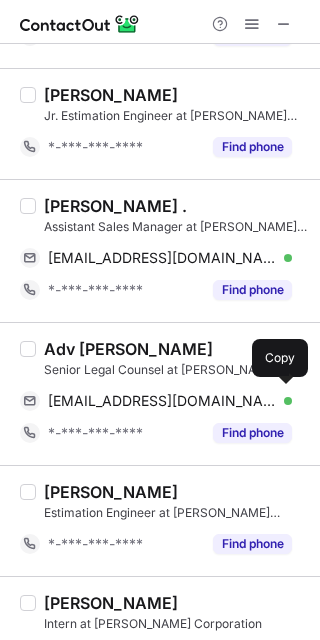 click on "advmsa@gmail.com" at bounding box center [162, 401] 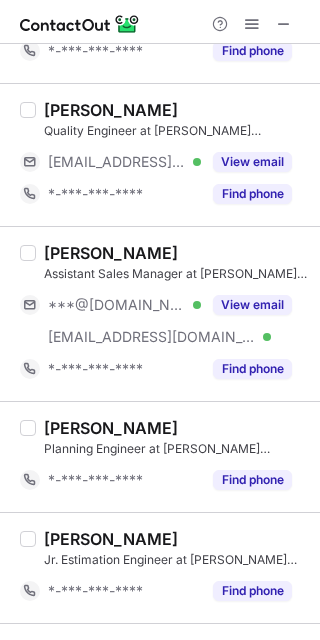 scroll, scrollTop: 494, scrollLeft: 0, axis: vertical 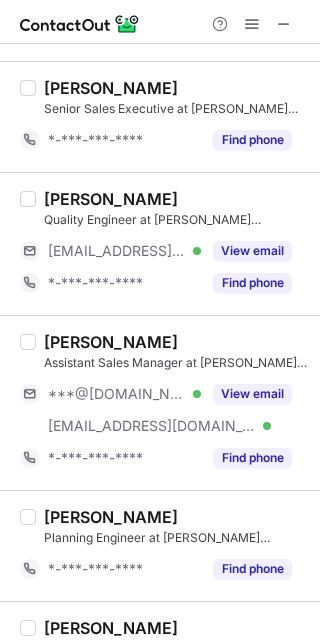 click on "***@[DOMAIN_NAME]" at bounding box center [117, 394] 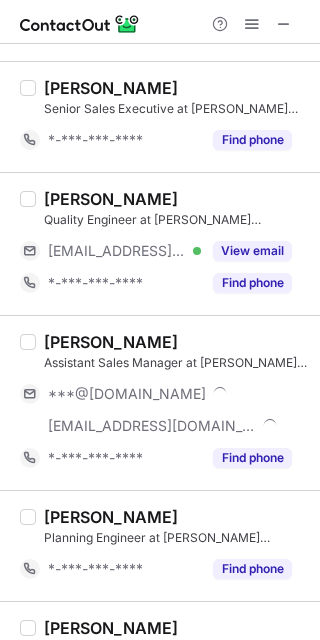 click on "***@[DOMAIN_NAME]" at bounding box center [127, 394] 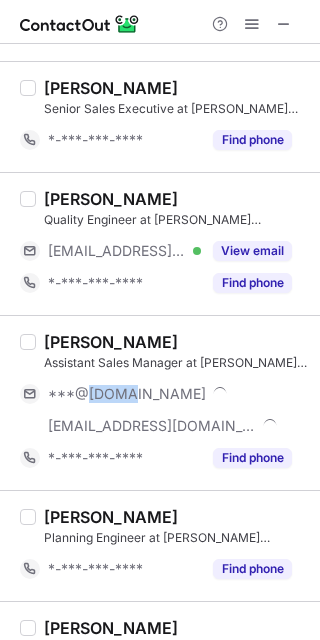 click on "***@[DOMAIN_NAME]" at bounding box center [127, 394] 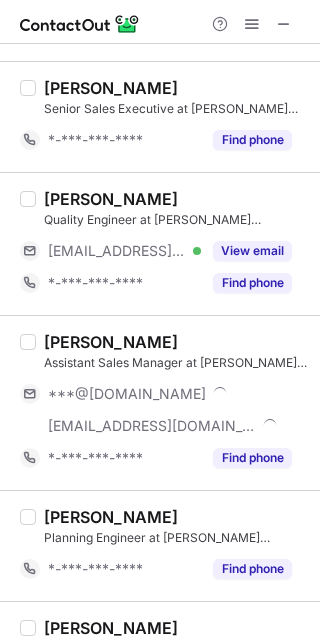 click on "***@gmail.com" at bounding box center [127, 394] 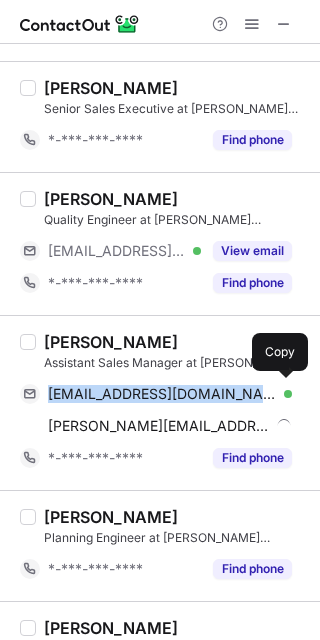 click on "pushkrajwadikar1@gmail.com" at bounding box center [162, 394] 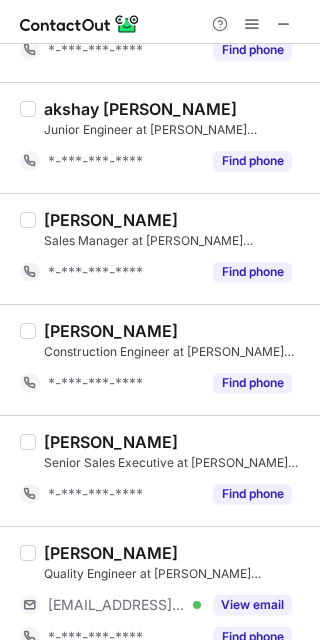 scroll, scrollTop: 49, scrollLeft: 0, axis: vertical 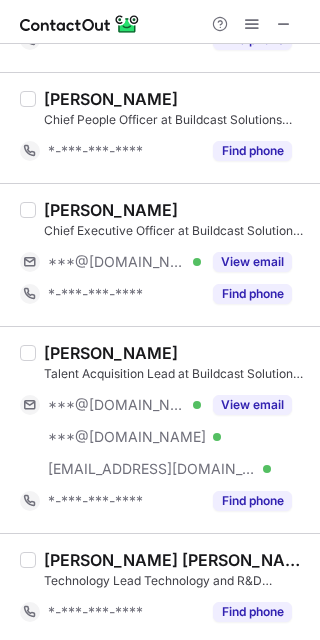 click on "***@yahoo.com" at bounding box center [127, 437] 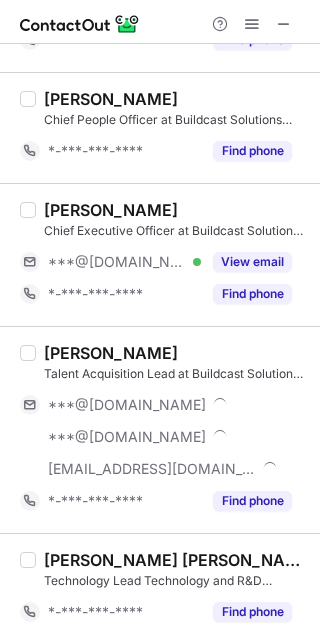 click on "***@yahoo.com" at bounding box center (127, 437) 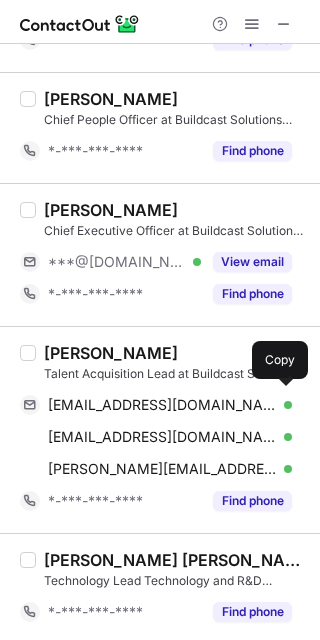 click on "jugalchauhan89@gmail.com Verified Send email Copy" at bounding box center (156, 405) 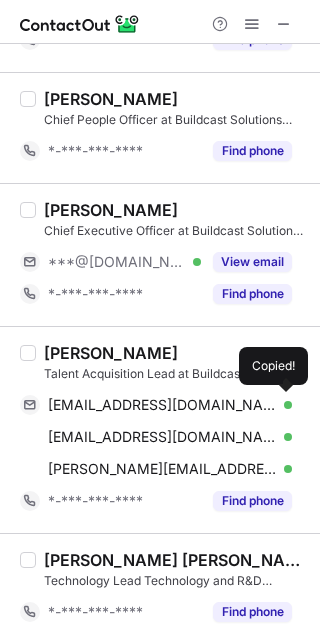 click on "jugalchauhan89@gmail.com" at bounding box center (162, 405) 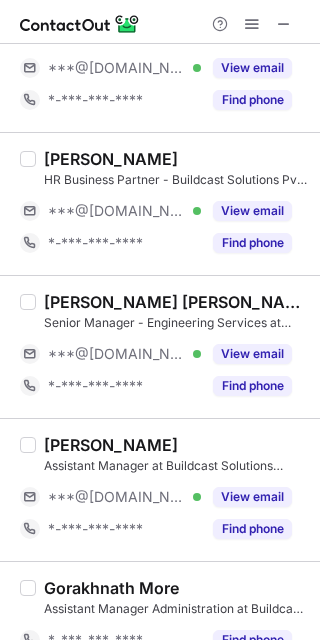 scroll, scrollTop: 2100, scrollLeft: 0, axis: vertical 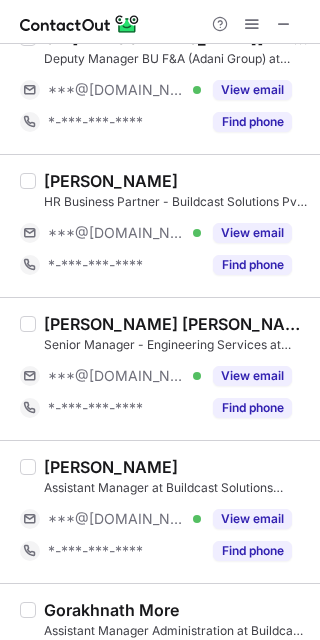 click on "*-***-***-****" at bounding box center (110, 265) 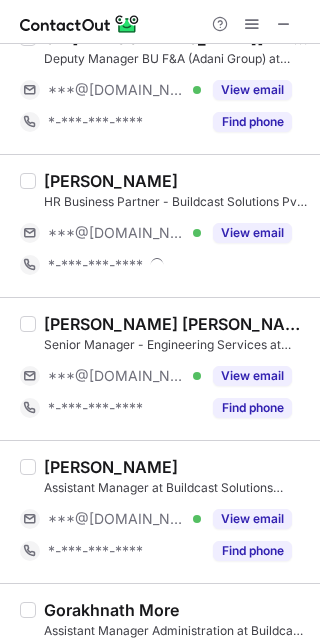 click on "***@[DOMAIN_NAME]" at bounding box center (117, 233) 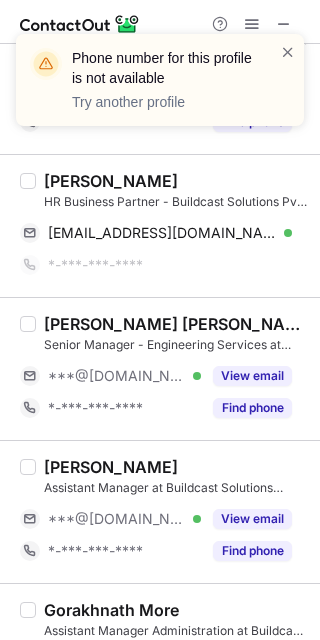 click at bounding box center [288, 52] 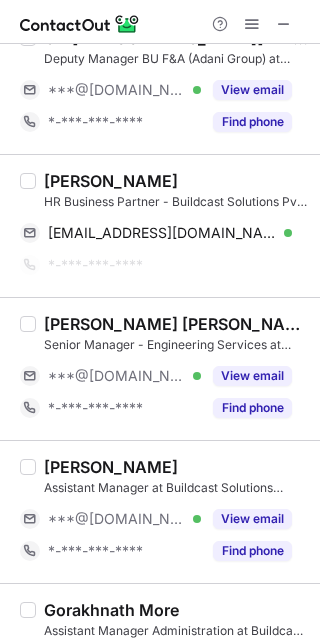 click at bounding box center (288, 52) 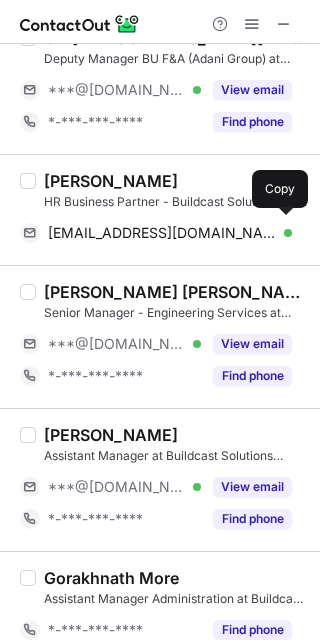 click on "krunaldkareliya@gmail.com" at bounding box center [162, 233] 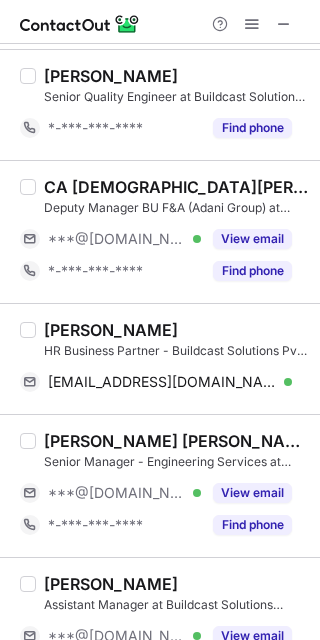 scroll, scrollTop: 1922, scrollLeft: 0, axis: vertical 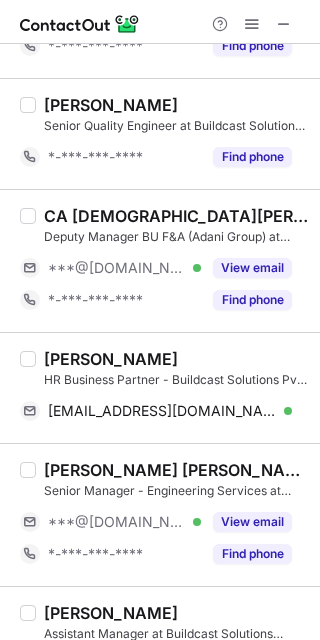 click on "***@gmail.com" at bounding box center [117, 268] 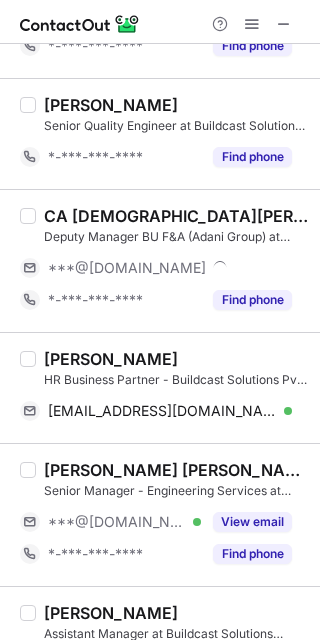 click on "***@gmail.com" at bounding box center (127, 268) 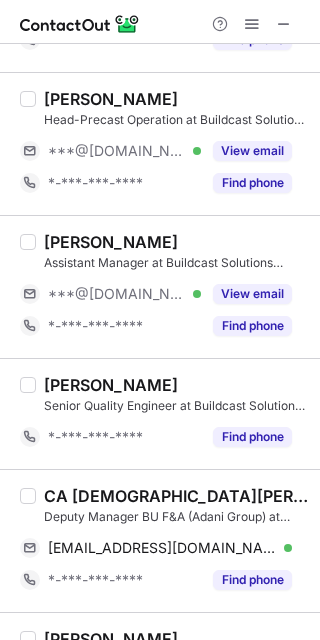 scroll, scrollTop: 1567, scrollLeft: 0, axis: vertical 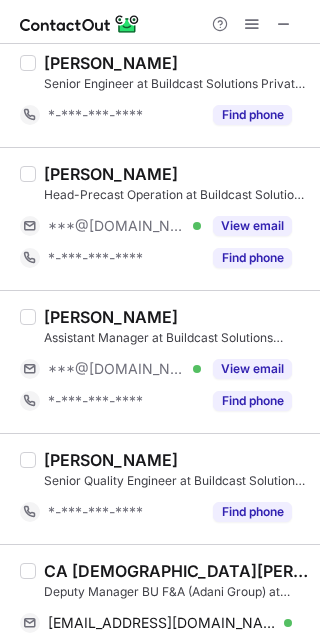 click on "***@gmail.com" at bounding box center (117, 369) 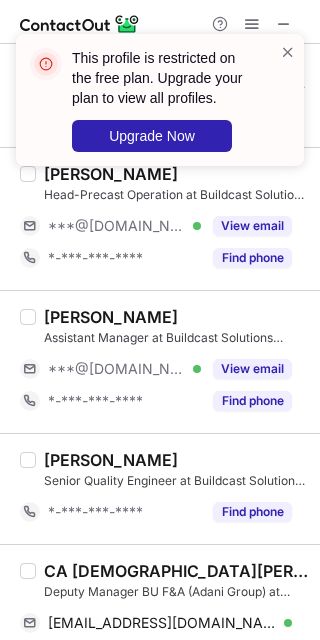 click at bounding box center (288, 52) 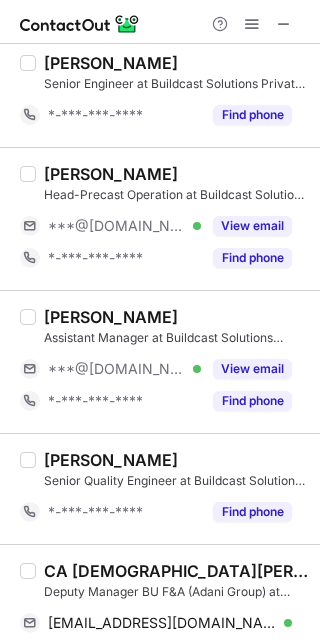 click on "***@gmail.com Verified" at bounding box center (110, 369) 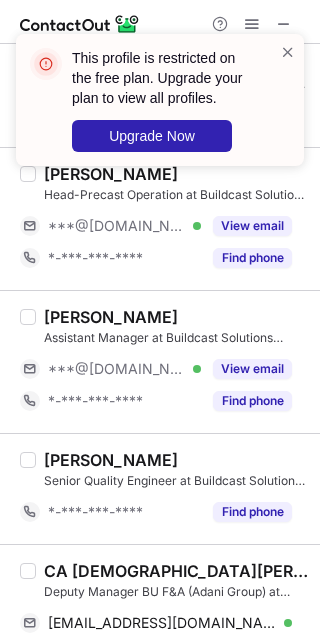 click on "This profile is restricted on the free plan. Upgrade your plan to view all profiles. Upgrade Now" at bounding box center (173, 100) 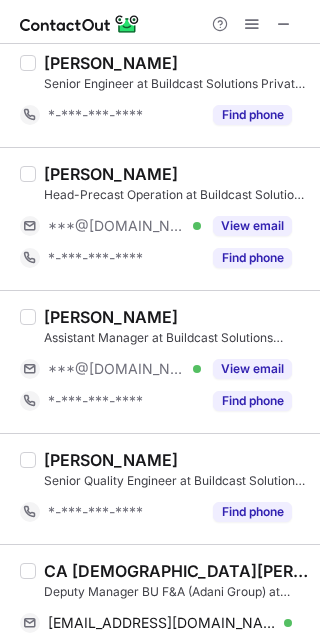 click at bounding box center (288, 52) 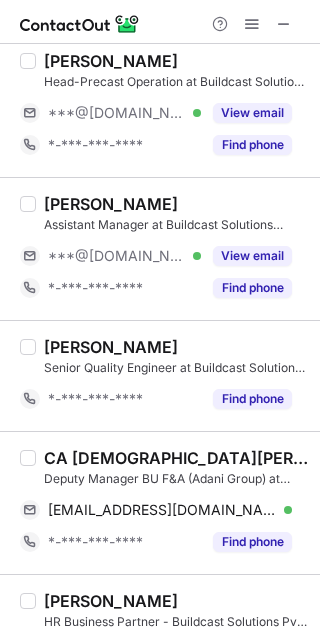 scroll, scrollTop: 1656, scrollLeft: 0, axis: vertical 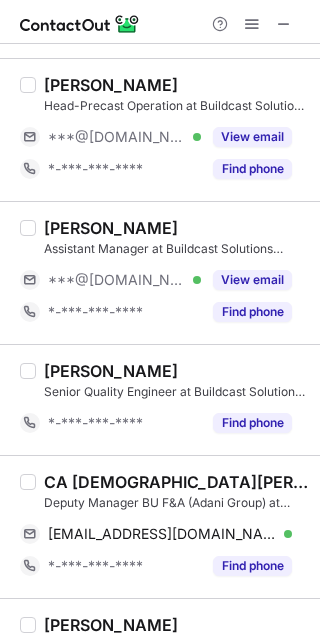 click on "***@gmail.com" at bounding box center [117, 280] 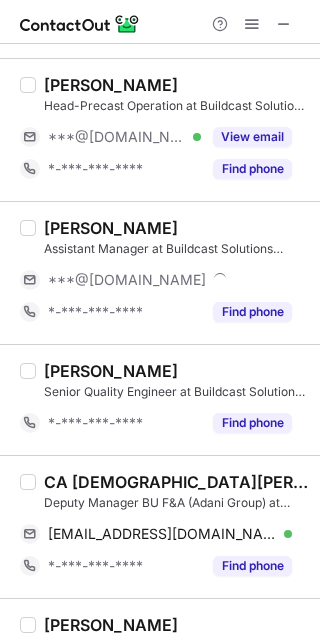 click on "***@gmail.com" at bounding box center [127, 280] 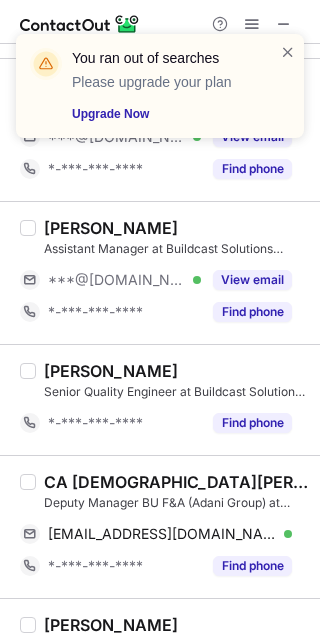 click on "You ran out of searches Please upgrade your plan Upgrade Now" at bounding box center (160, 86) 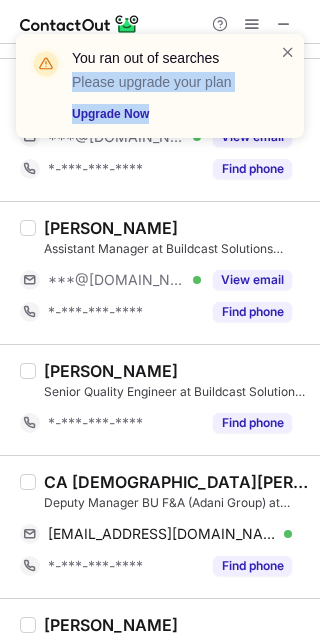 click on "You ran out of searches" at bounding box center (164, 58) 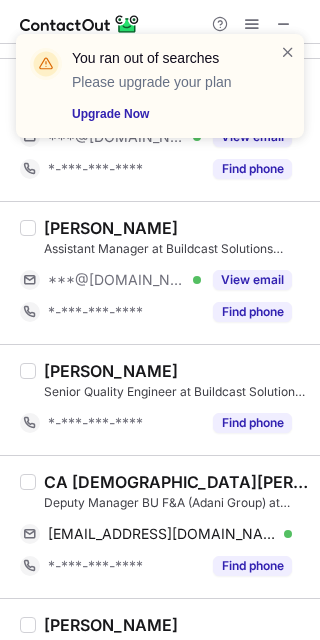 click on "You ran out of searches Please upgrade your plan Upgrade Now" at bounding box center (160, 86) 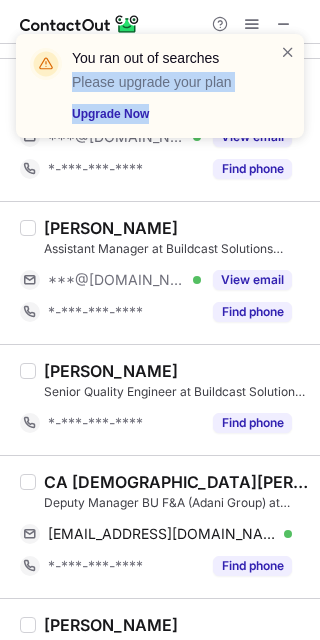 click at bounding box center (288, 52) 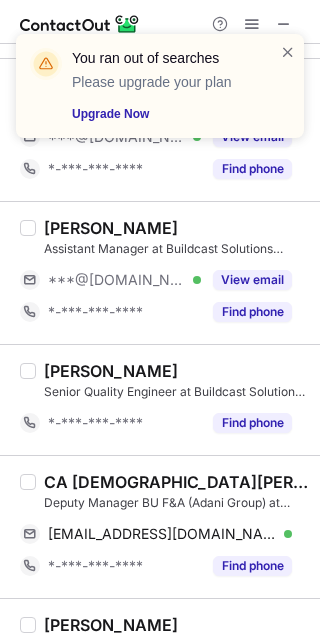 click at bounding box center (288, 52) 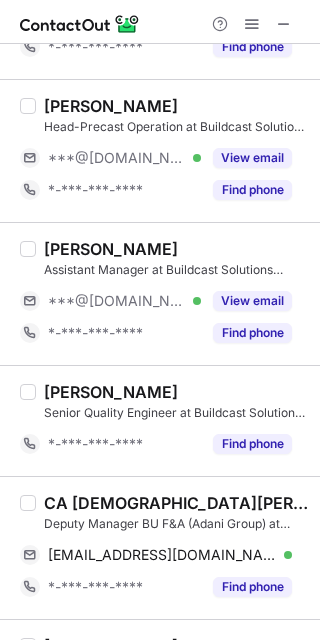 scroll, scrollTop: 1536, scrollLeft: 0, axis: vertical 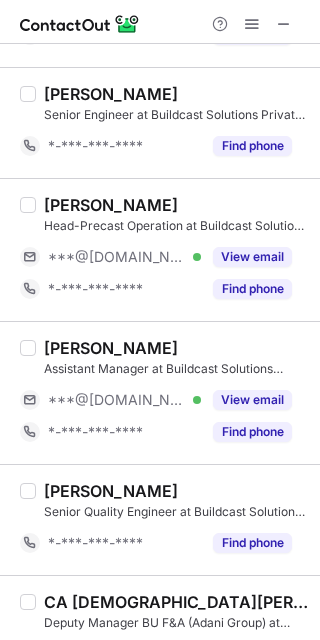 click on "***@gmail.com" at bounding box center [117, 400] 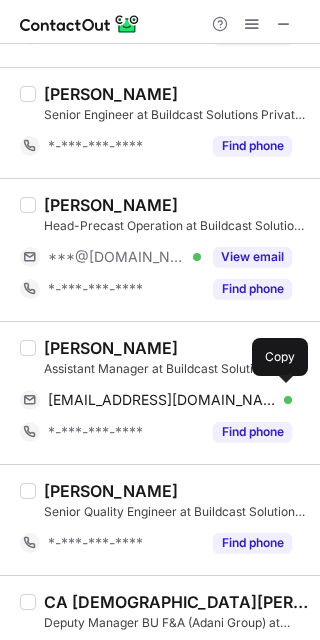 click on "vshah5391@gmail.com" at bounding box center [162, 400] 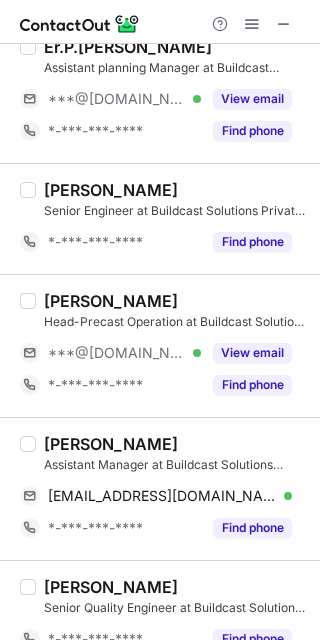 scroll, scrollTop: 1358, scrollLeft: 0, axis: vertical 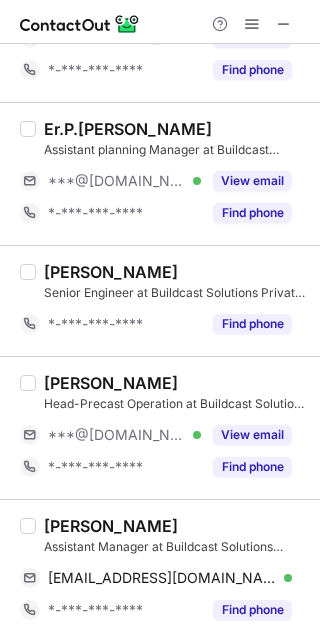 click on "***@gmail.com" at bounding box center (117, 435) 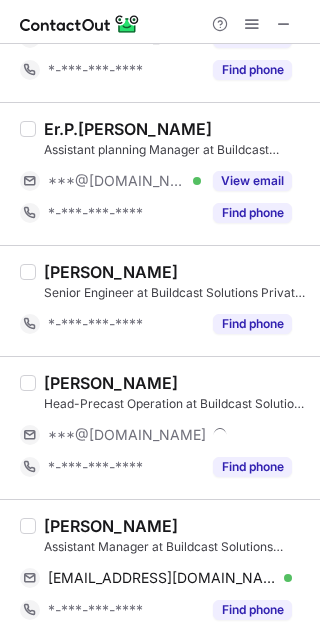 click on "***@gmail.com" at bounding box center (127, 435) 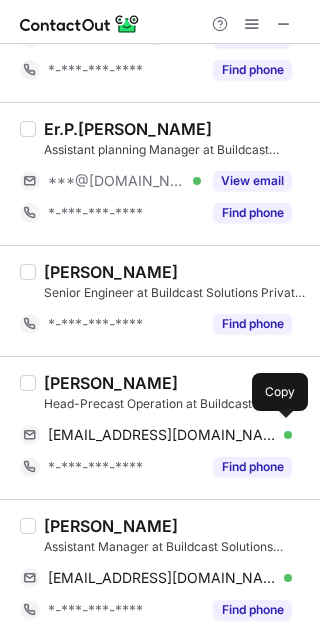 click on "gurumoorthyprecast@gmail.com" at bounding box center (162, 435) 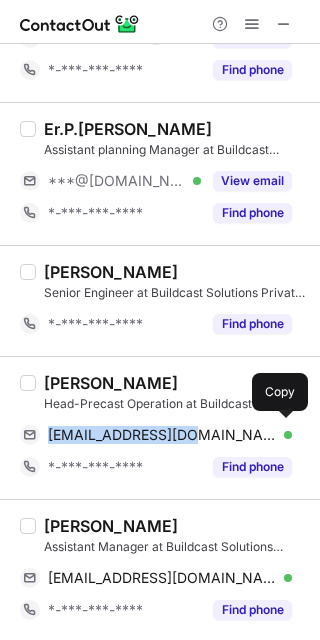 click on "gurumoorthyprecast@gmail.com" at bounding box center (162, 435) 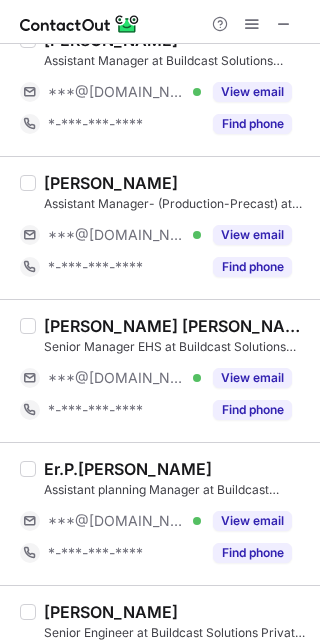 scroll, scrollTop: 1002, scrollLeft: 0, axis: vertical 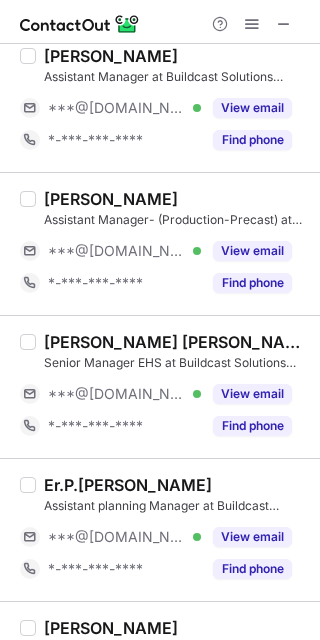 click on "***@gmail.com" at bounding box center (117, 394) 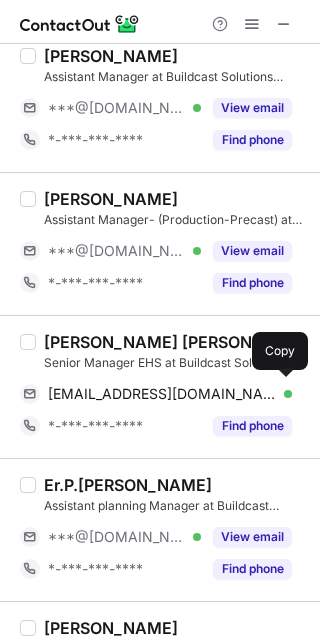 click on "pradhan27@gmail.com Verified Send email Copy" at bounding box center (156, 394) 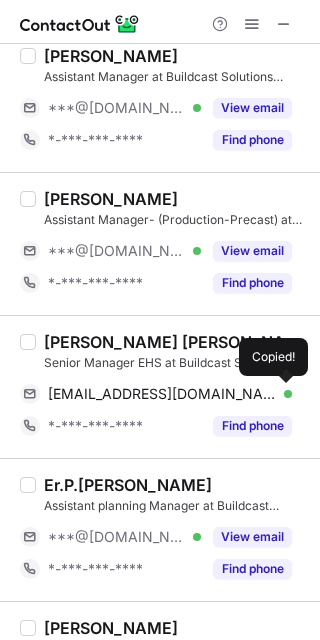 click on "pradhan27@gmail.com Verified Send email Copied!" at bounding box center (156, 394) 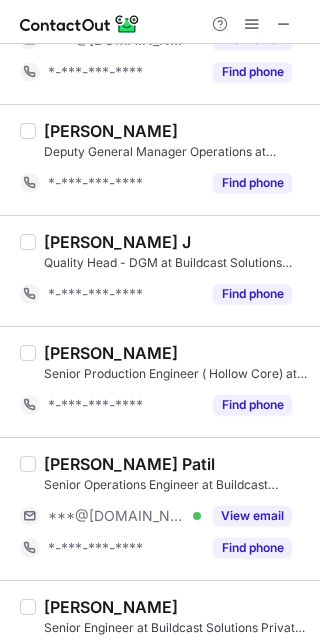 scroll, scrollTop: 0, scrollLeft: 0, axis: both 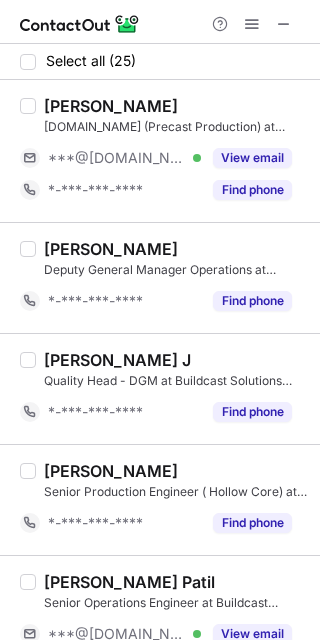 click on "***@gmail.com" at bounding box center [117, 158] 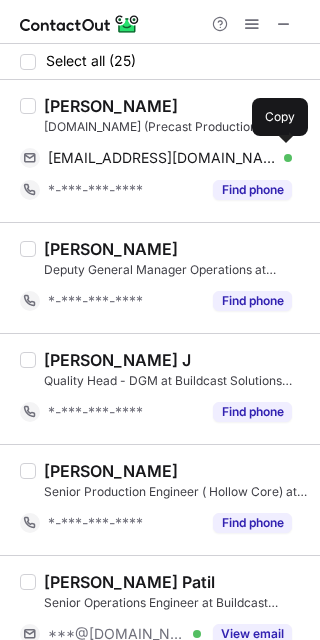 click on "jitendrapareek531@gmail.com" at bounding box center [162, 158] 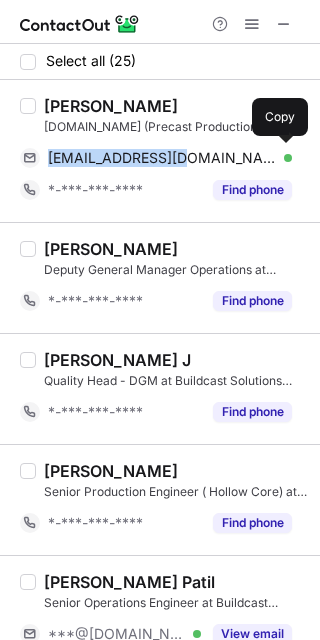 click on "jitendrapareek531@gmail.com" at bounding box center (162, 158) 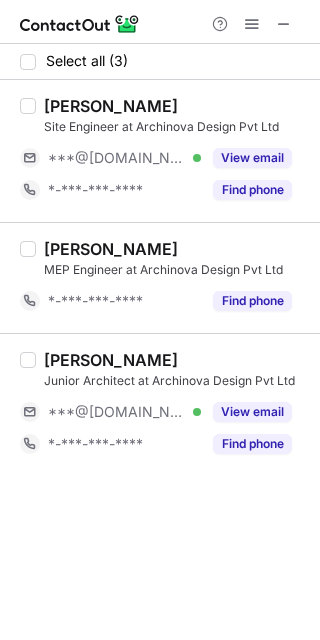 scroll, scrollTop: 0, scrollLeft: 0, axis: both 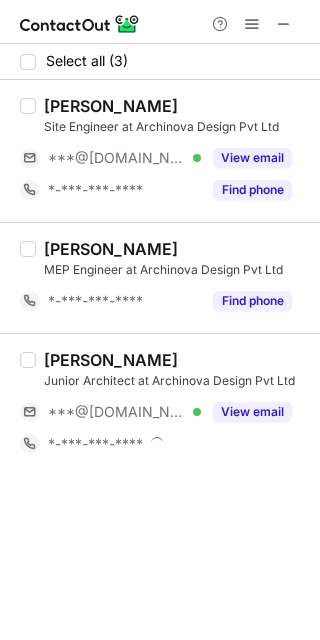 click on "***@gmail.com Verified" at bounding box center [110, 412] 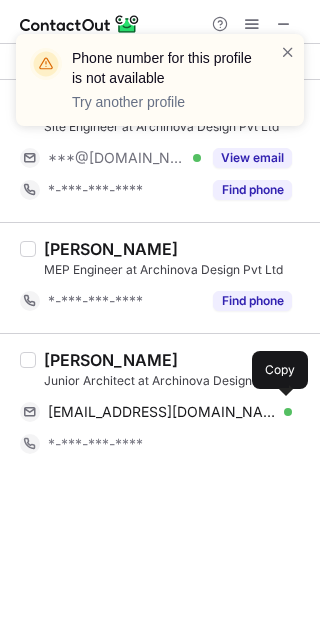 click on "akashsagi9@gmail.com" at bounding box center [162, 412] 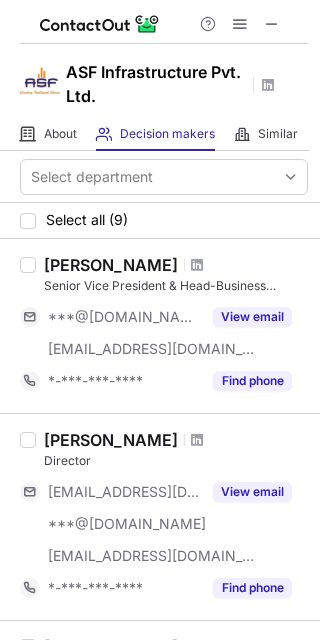 scroll, scrollTop: 0, scrollLeft: 0, axis: both 